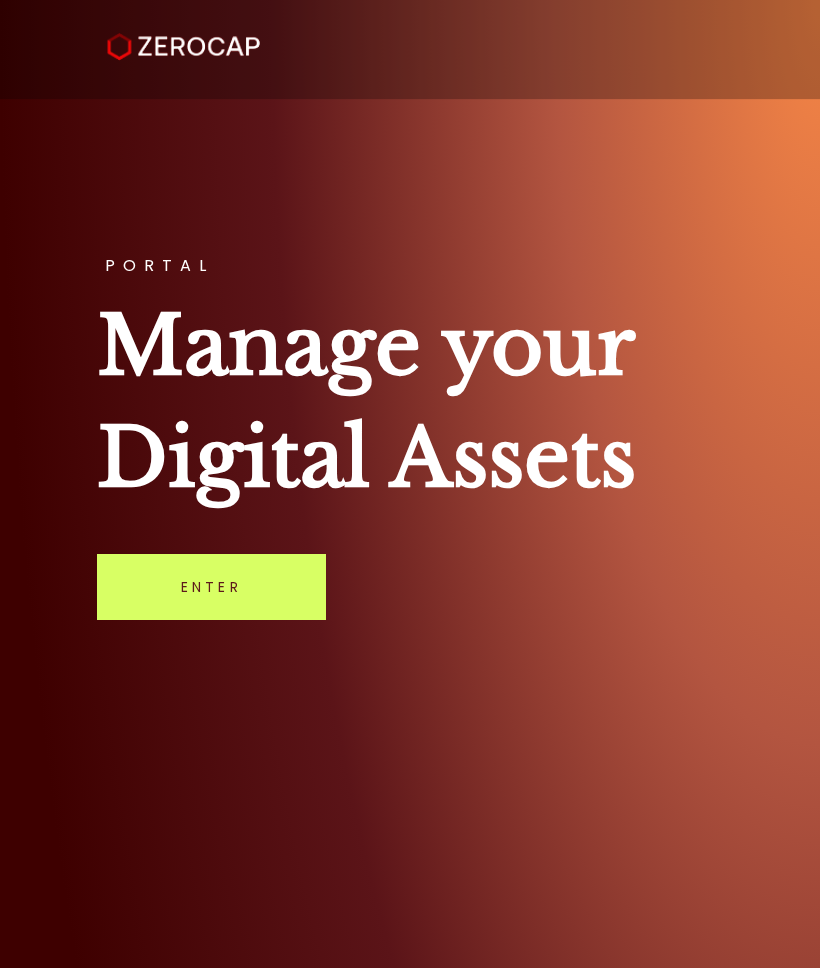 click on "Enter" at bounding box center (211, 587) 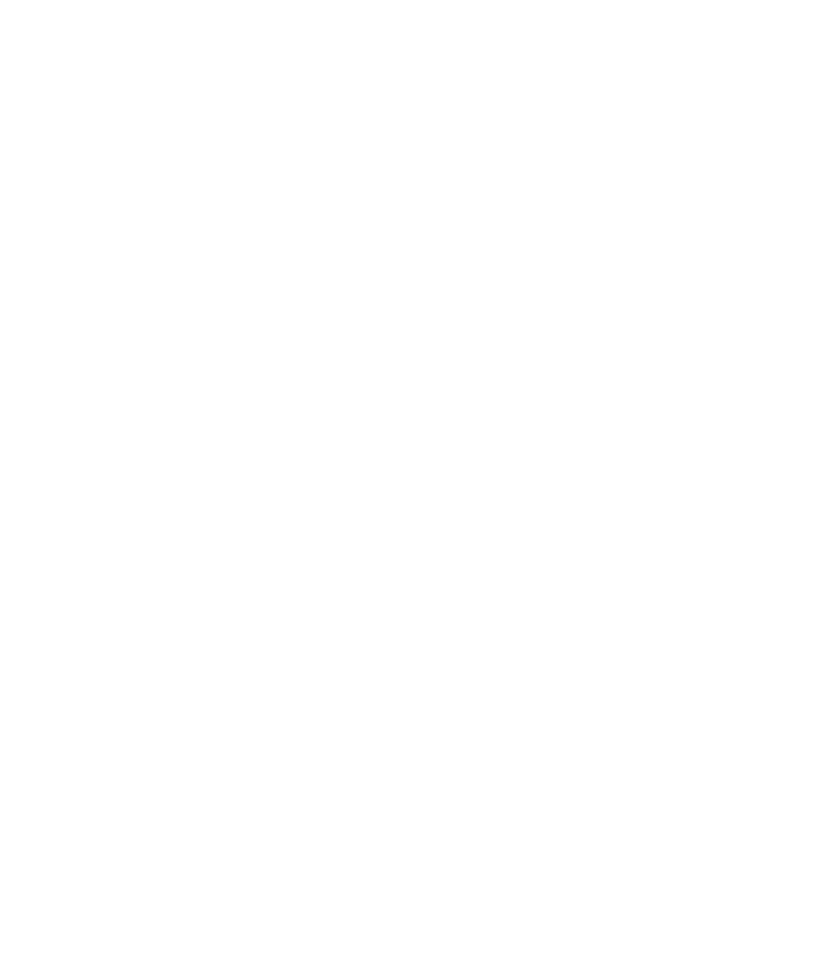 scroll, scrollTop: 0, scrollLeft: 0, axis: both 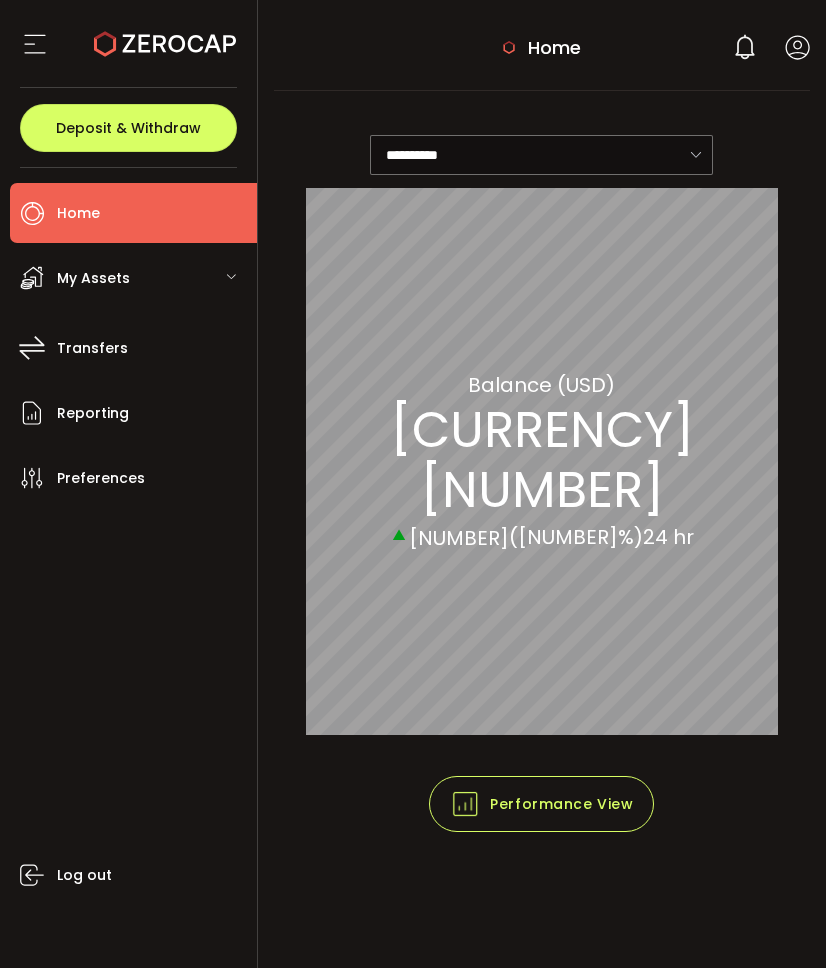 click on "Log out" at bounding box center [133, 730] 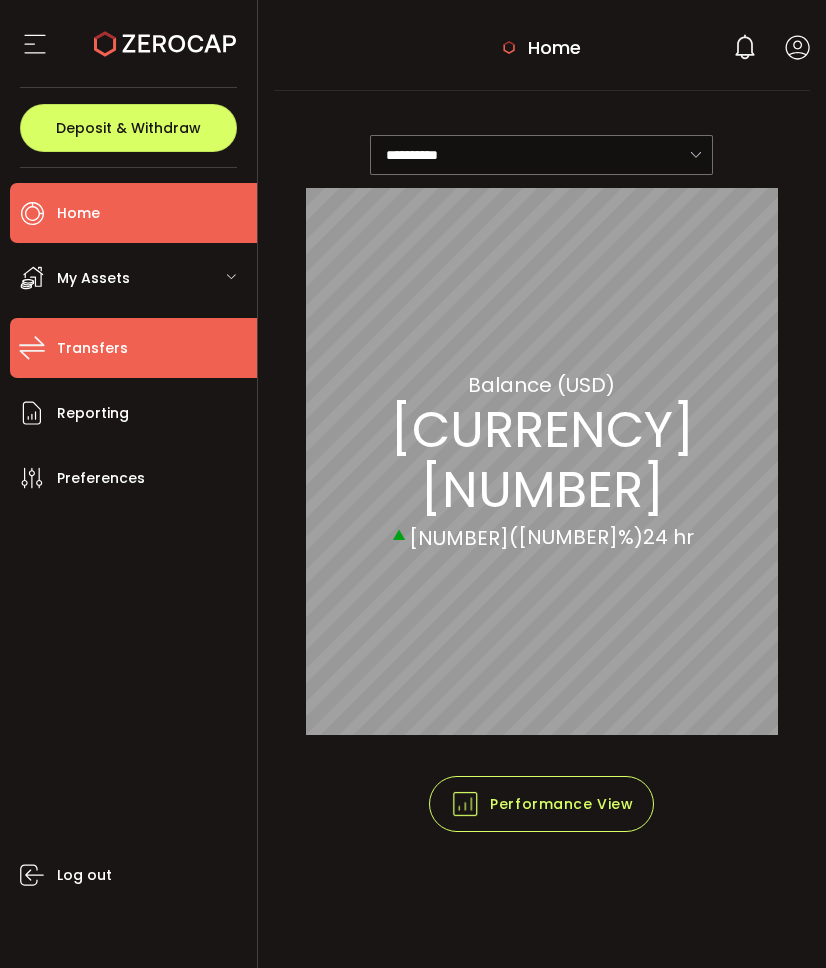 click on "Transfers" at bounding box center (92, 348) 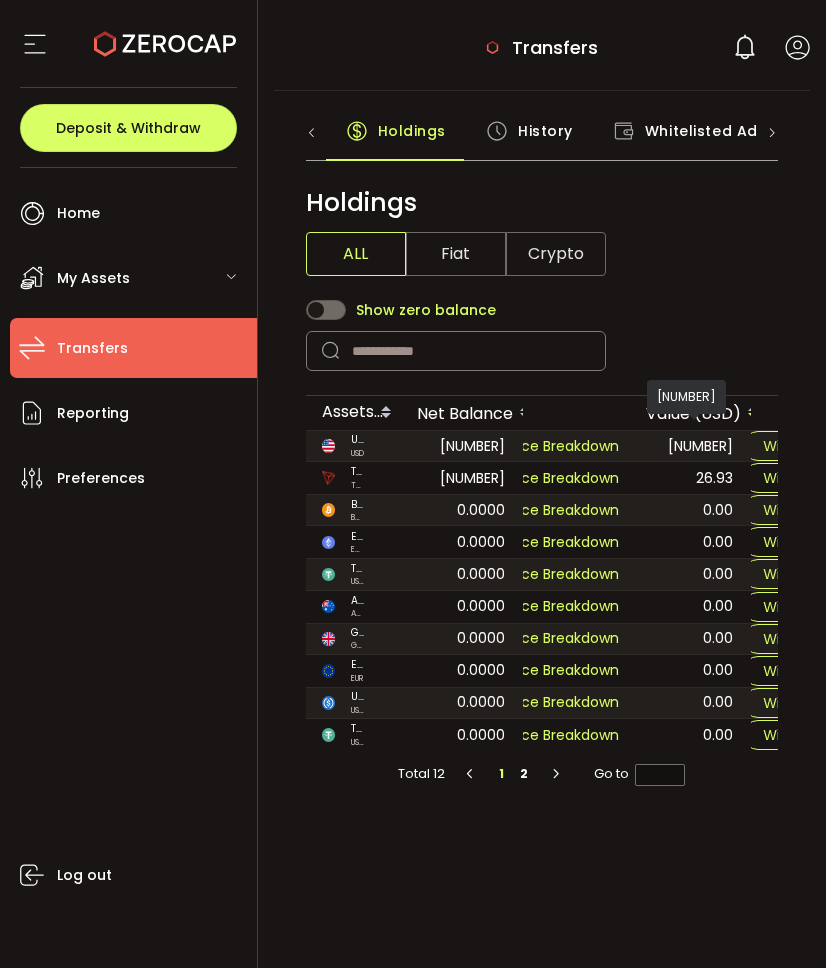 click on "[NUMBER]" at bounding box center (693, 446) 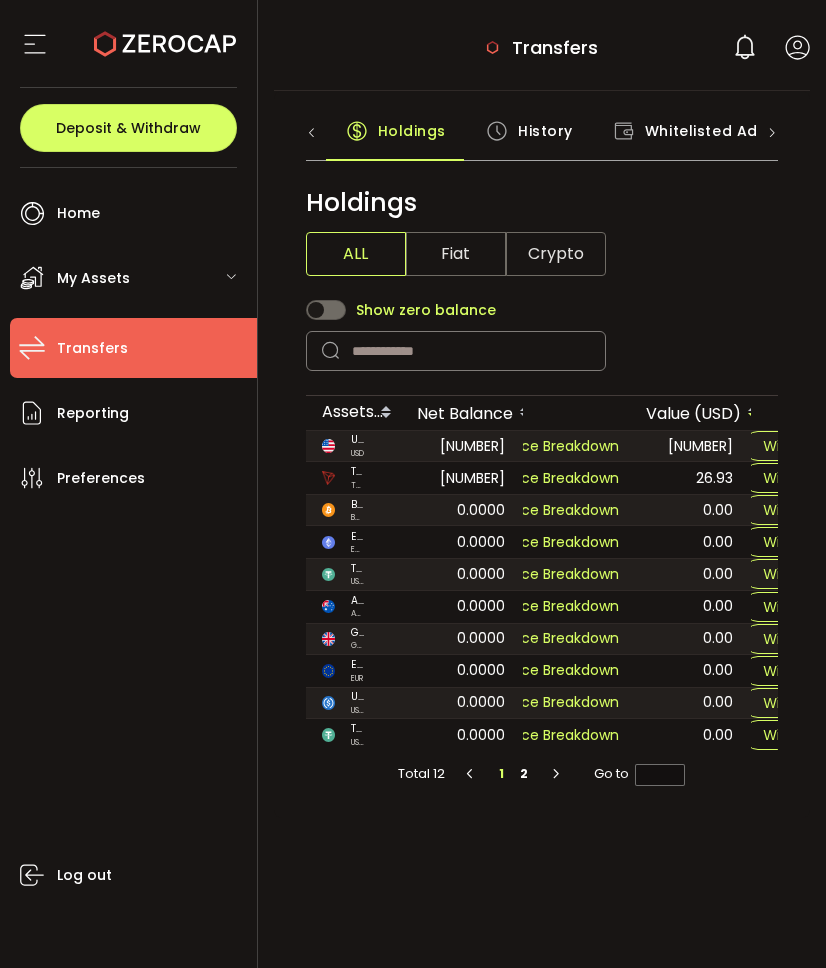 click on "Fiat" at bounding box center [456, 254] 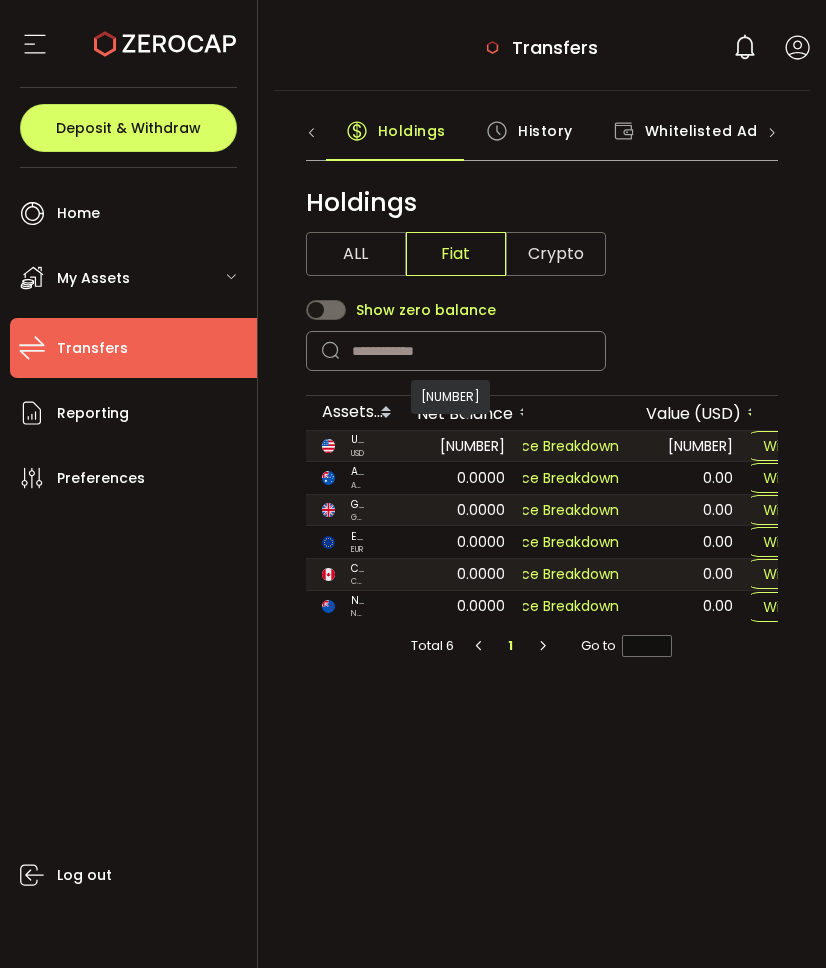 click on "[NUMBER]" at bounding box center [465, 446] 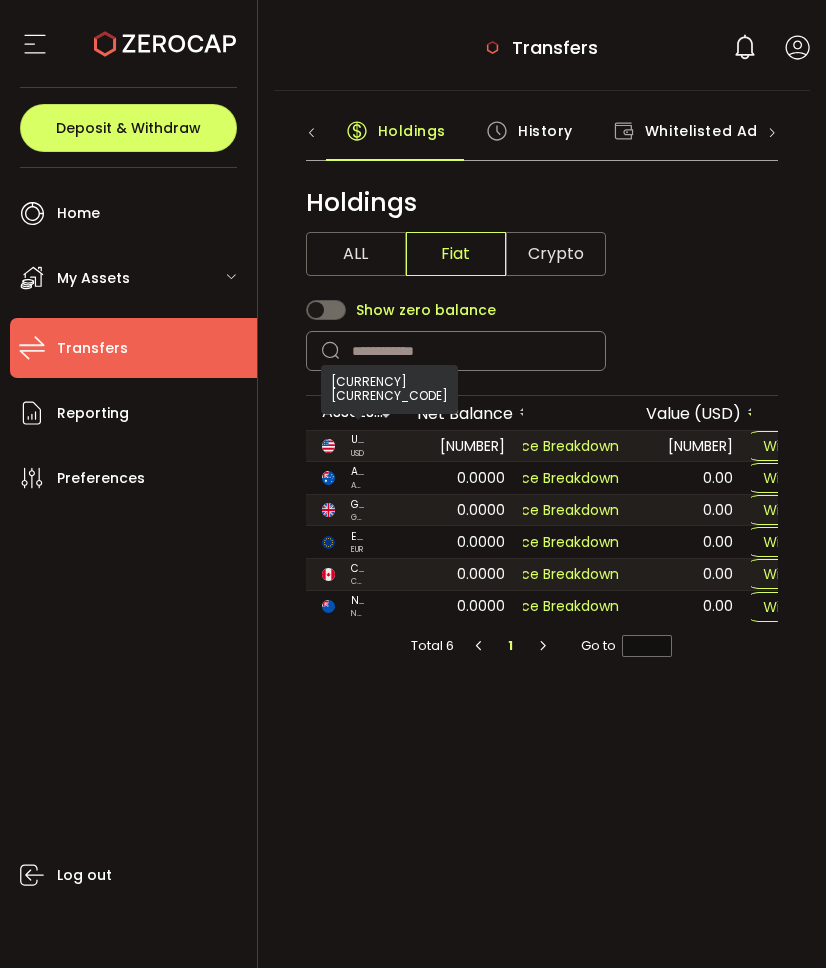 click on "US Dollar" at bounding box center [357, 439] 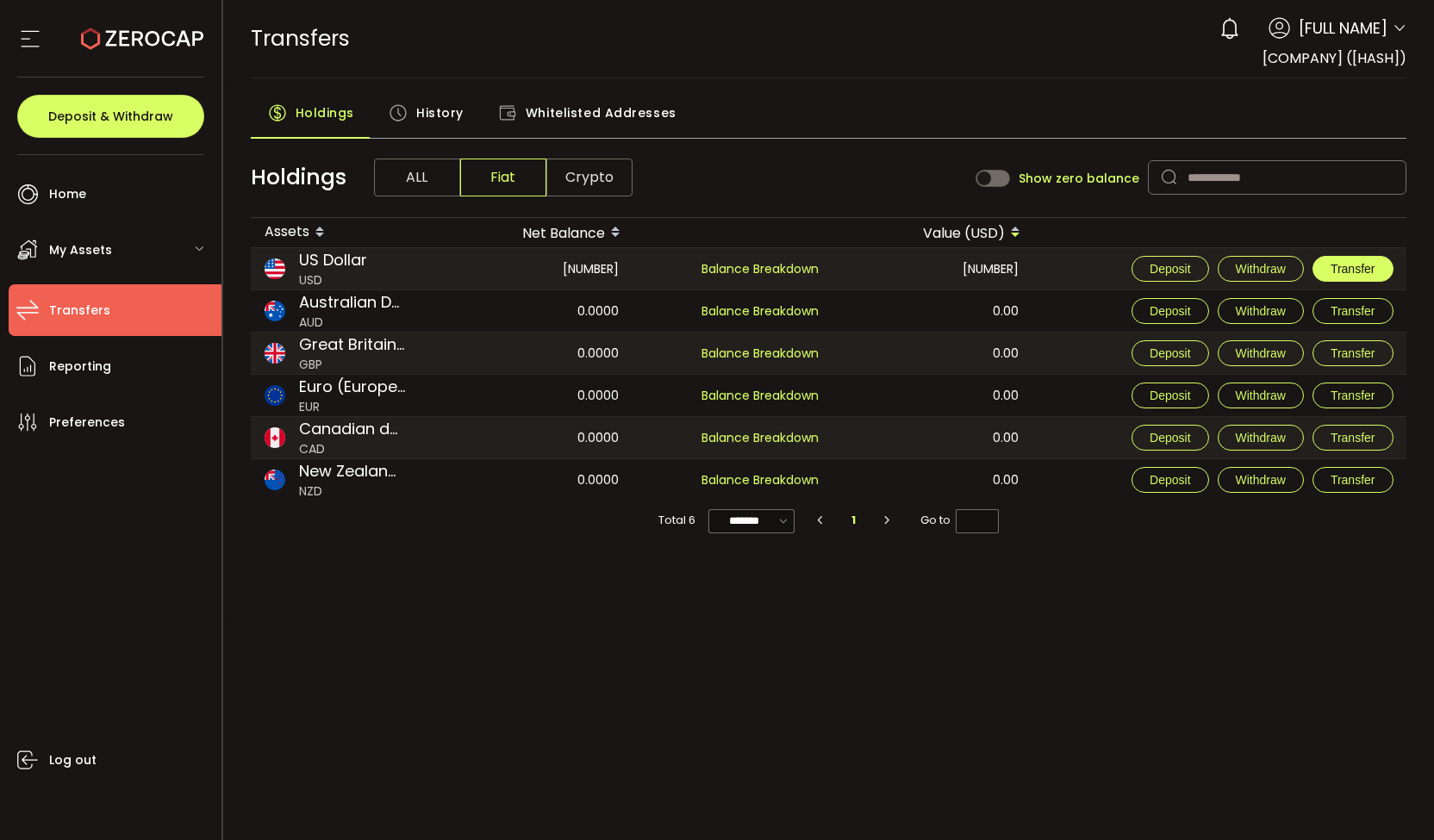 click on "Transfer" at bounding box center (1353, 269) 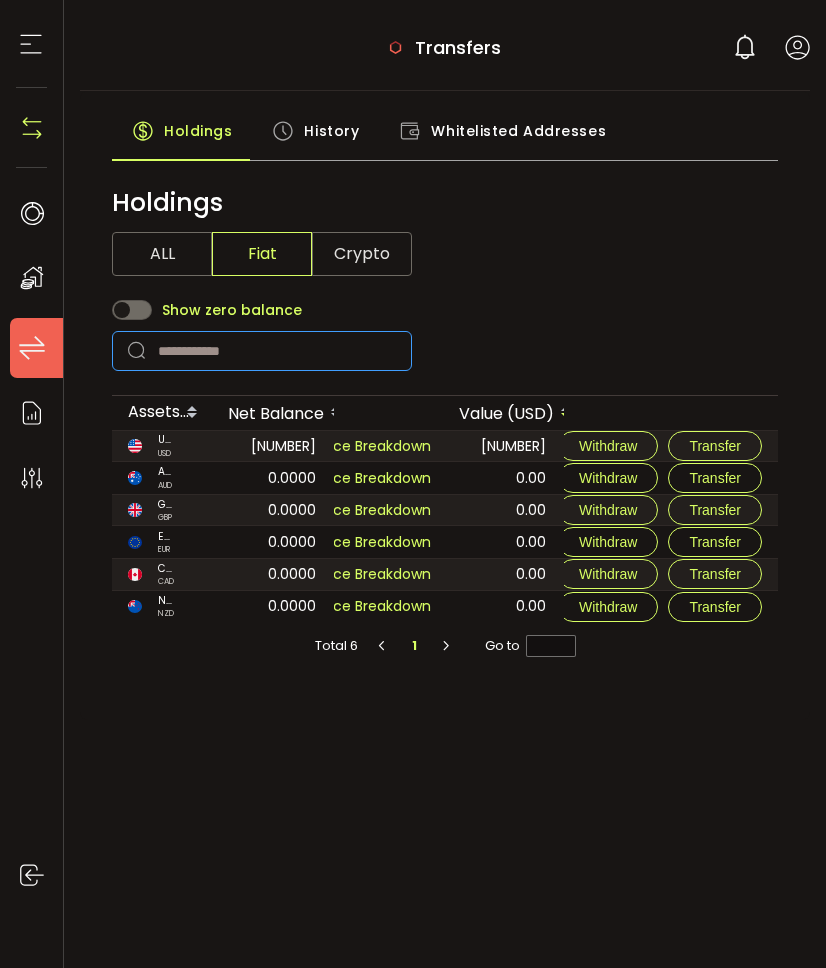 click at bounding box center [262, 351] 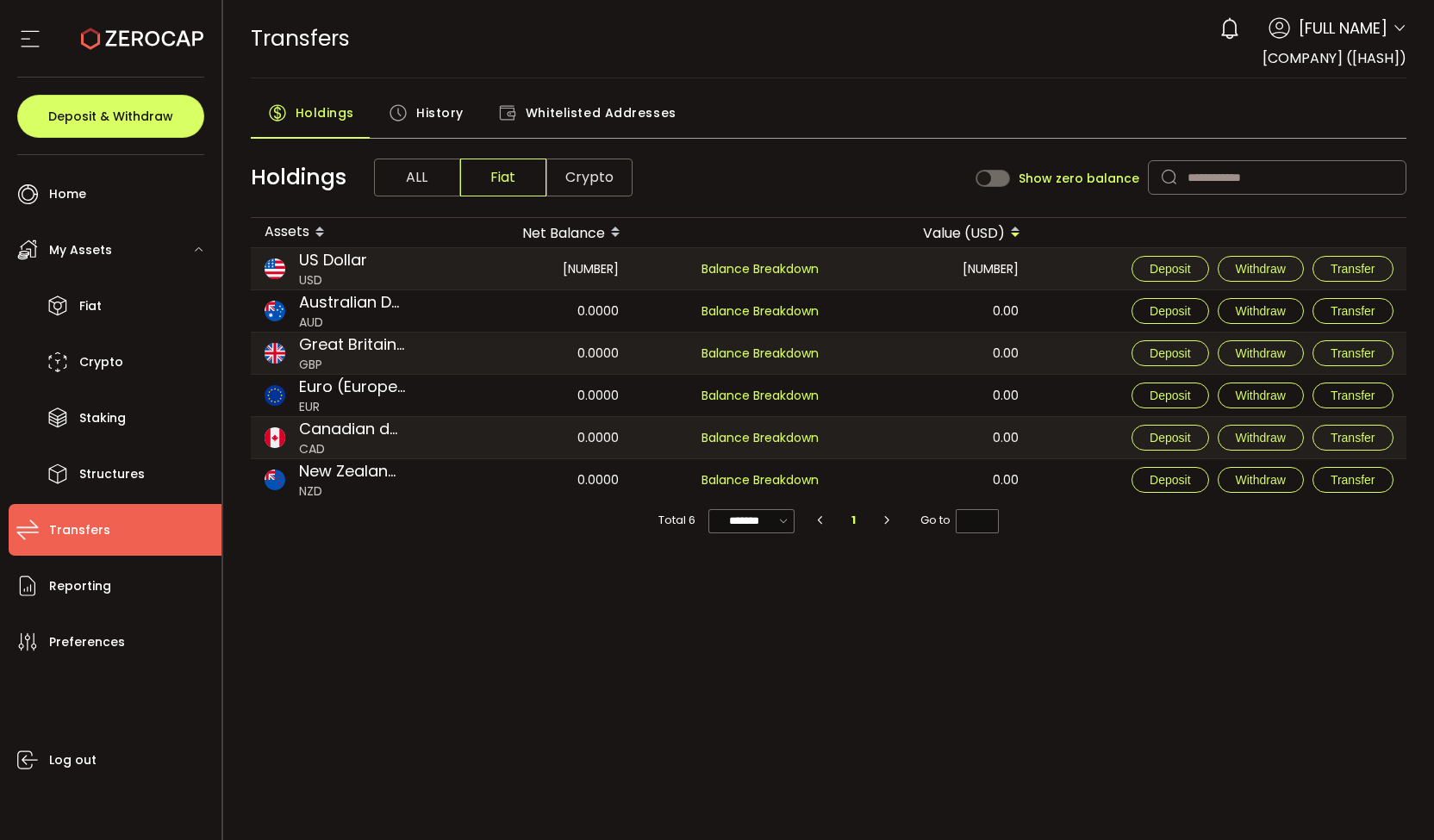 click on "Transfers" at bounding box center (115, 530) 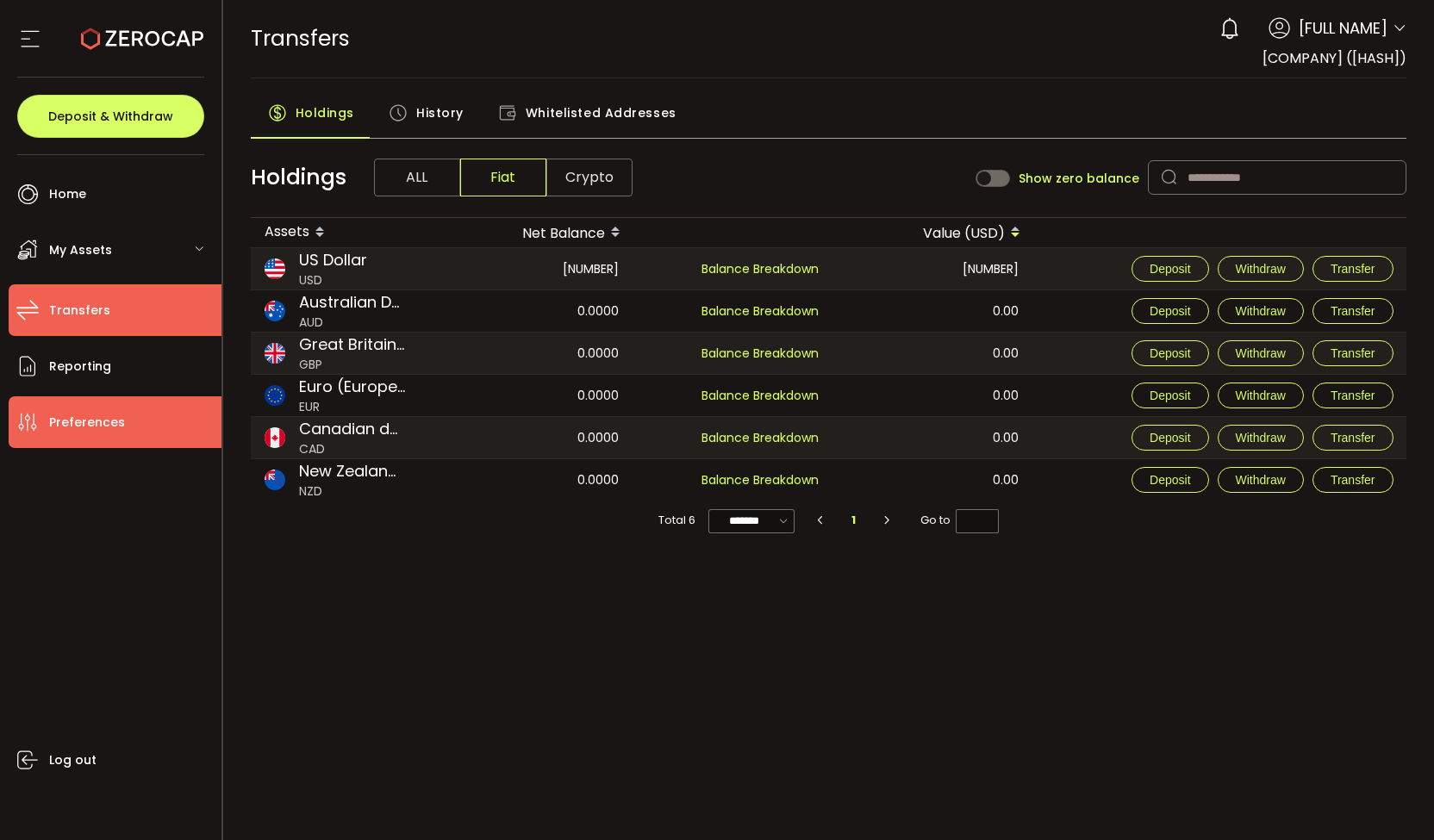 click on "Preferences" at bounding box center [87, 422] 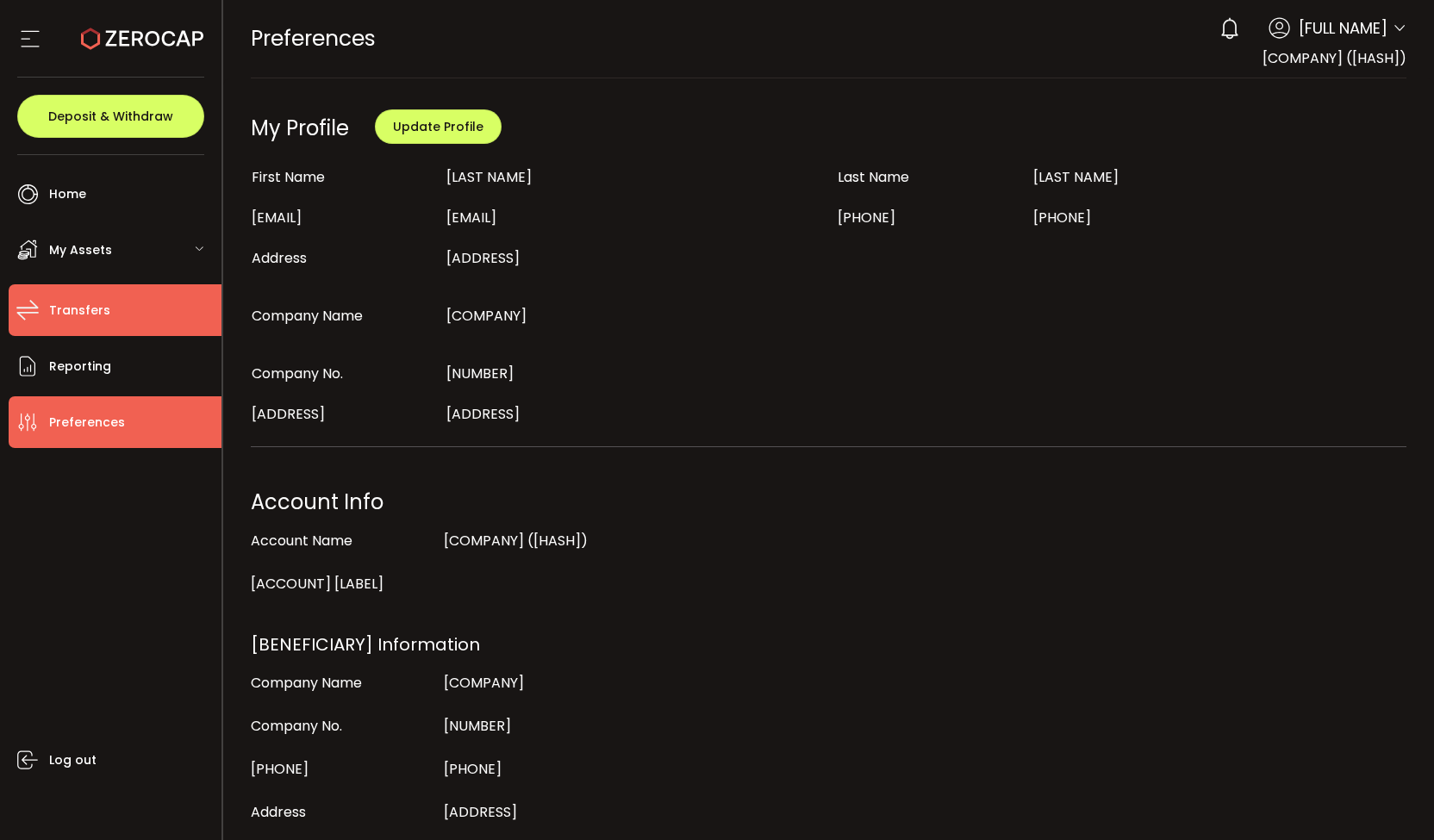 click on "Transfers" at bounding box center (115, 310) 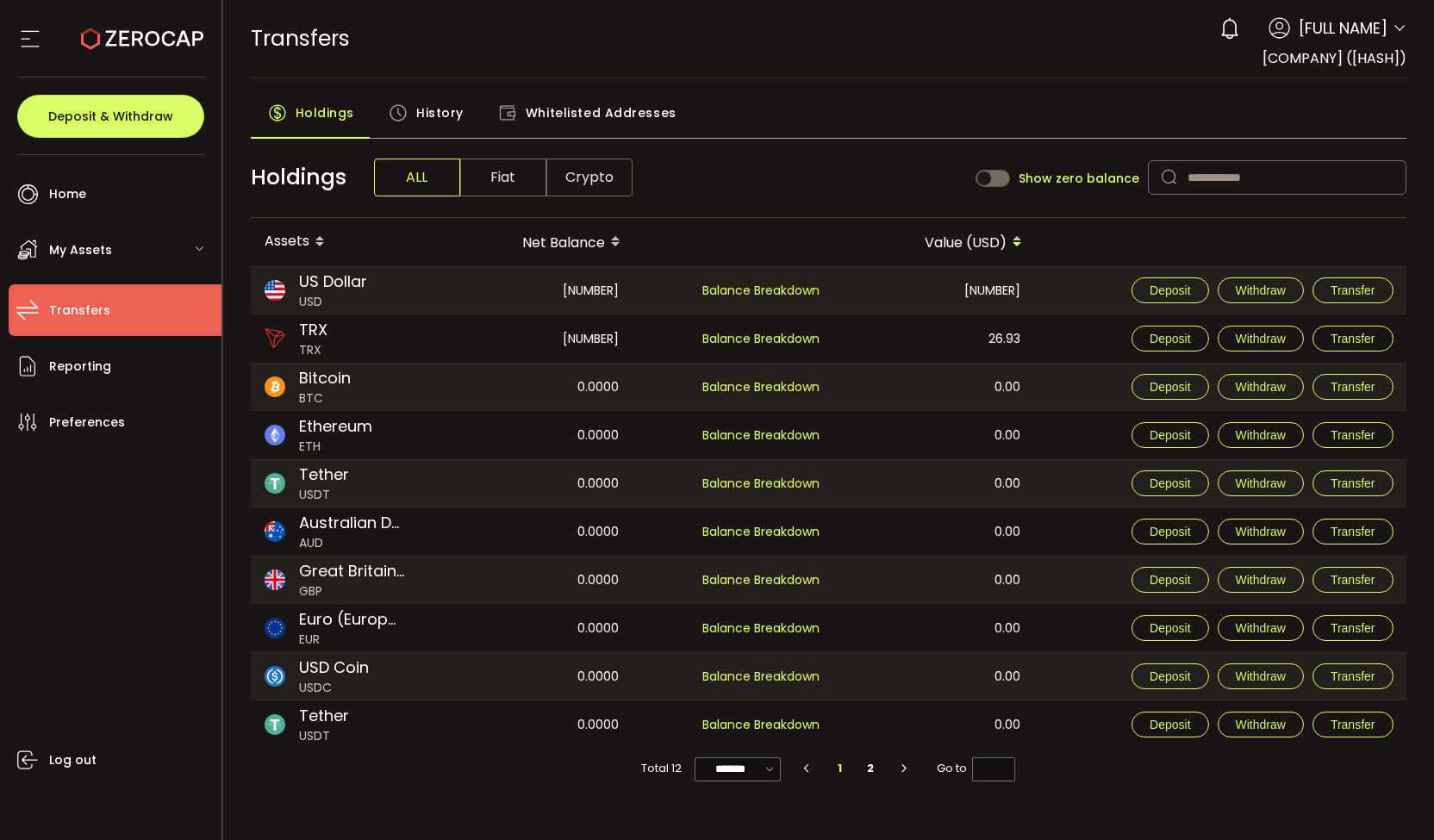 type 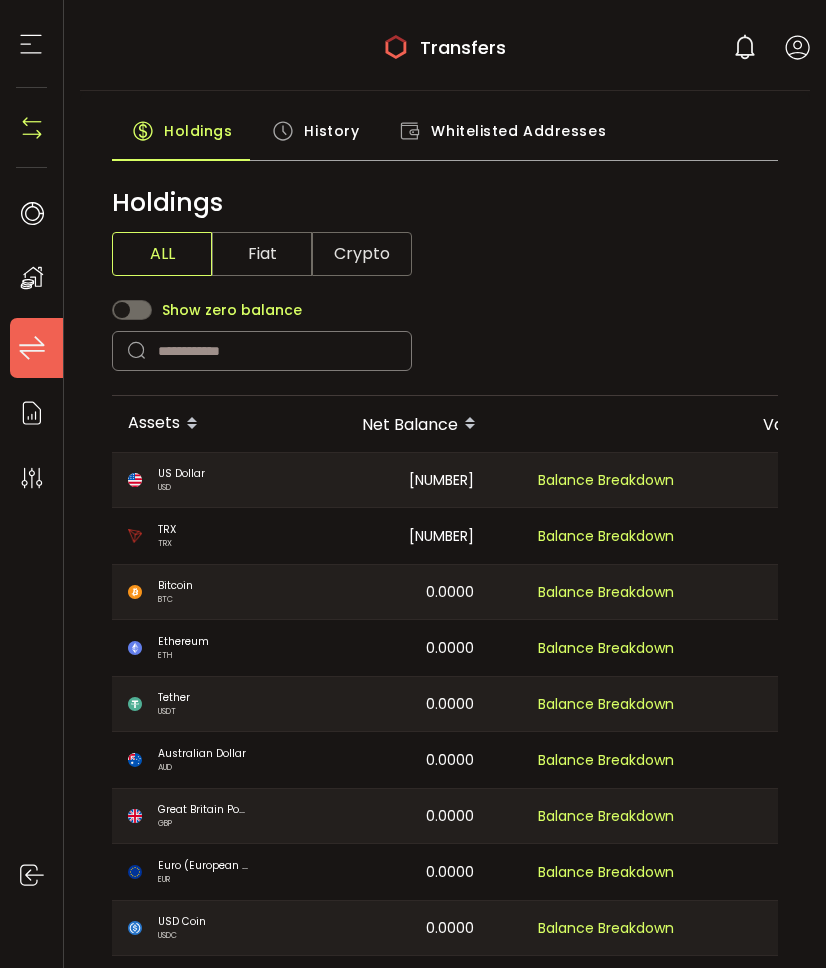 click on "Fiat" at bounding box center [262, 254] 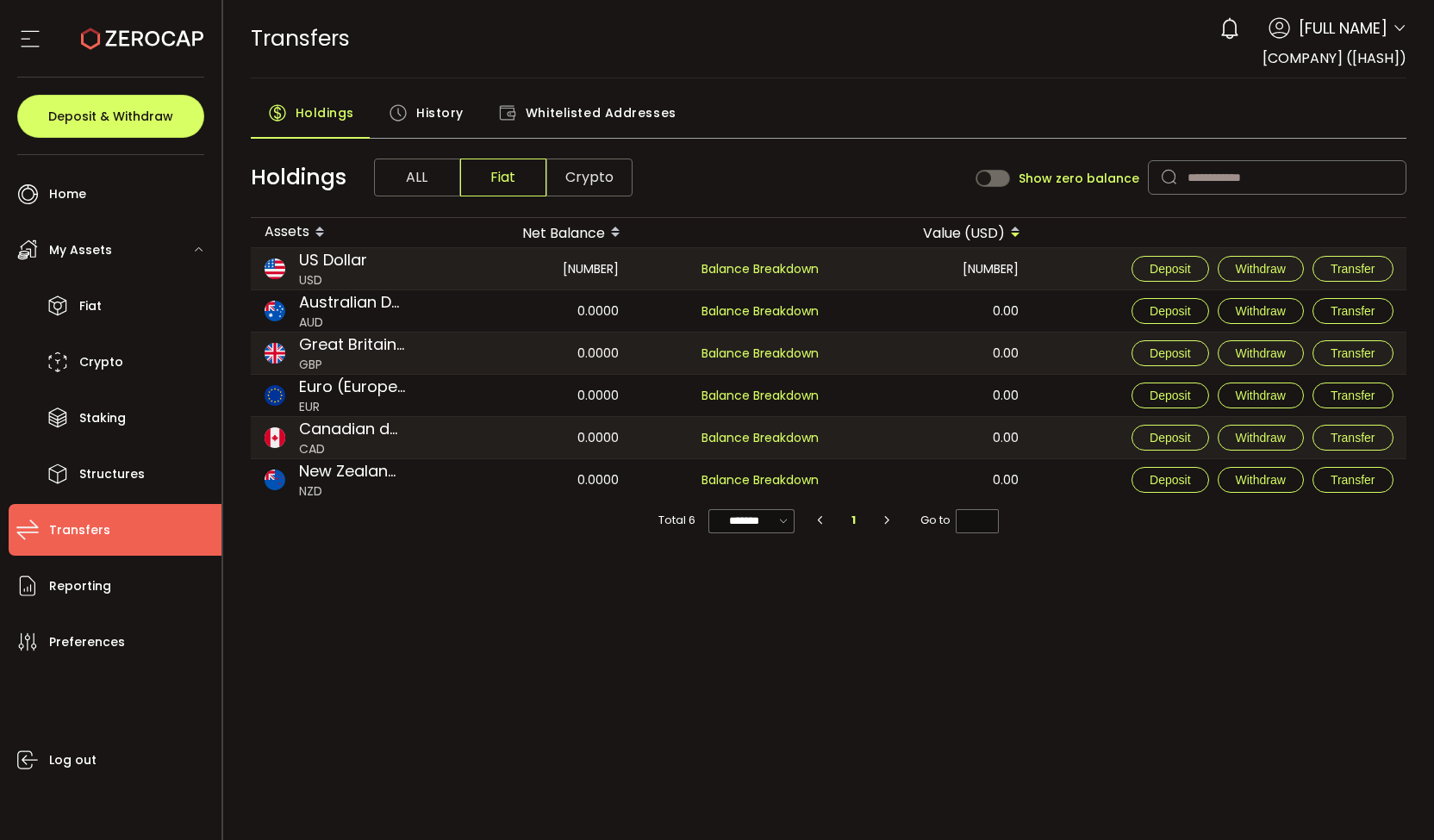 click on "Deposit
Withdraw
Transfer" at bounding box center (1220, 269) 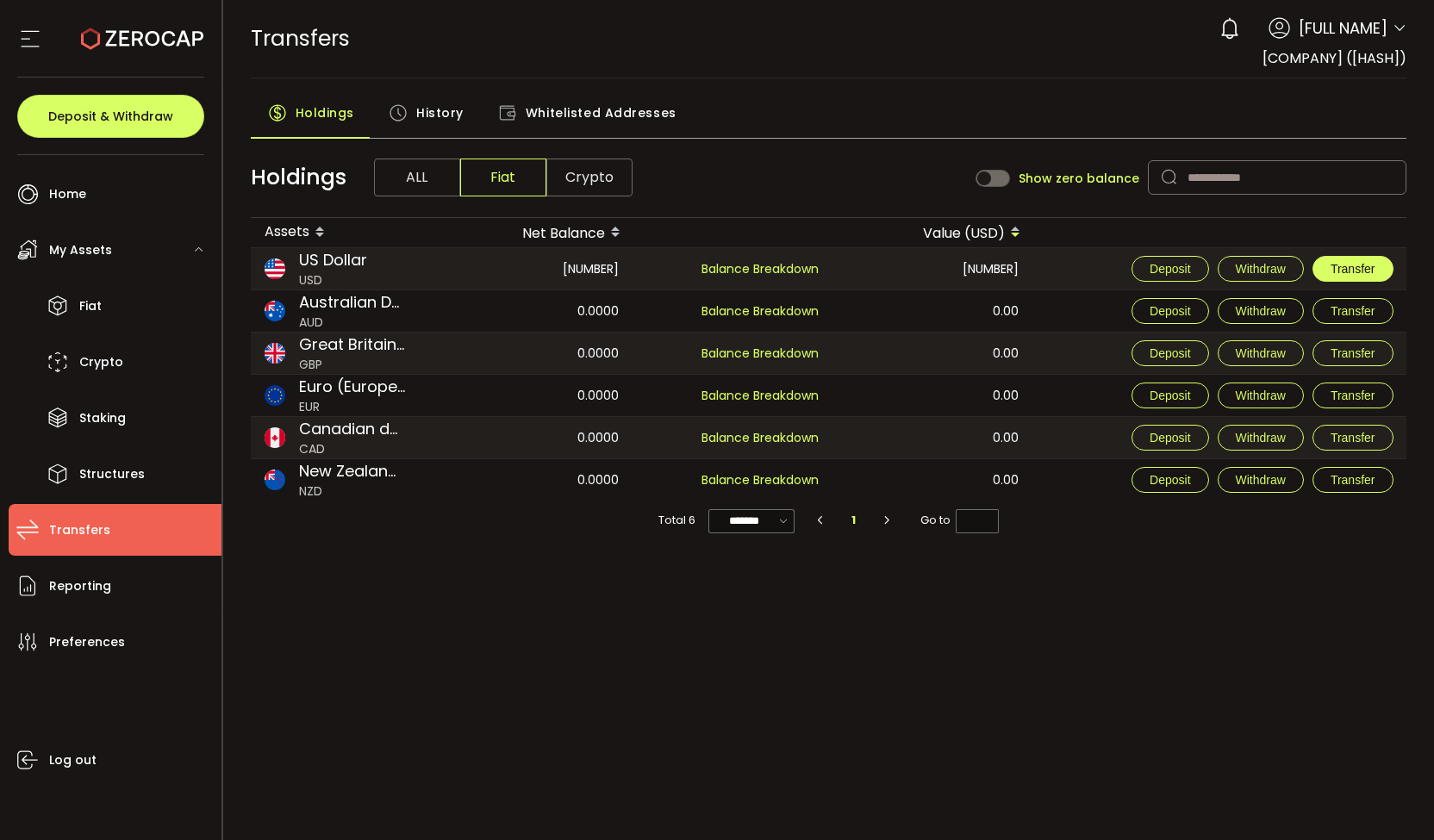 click on "Transfer" at bounding box center [1353, 269] 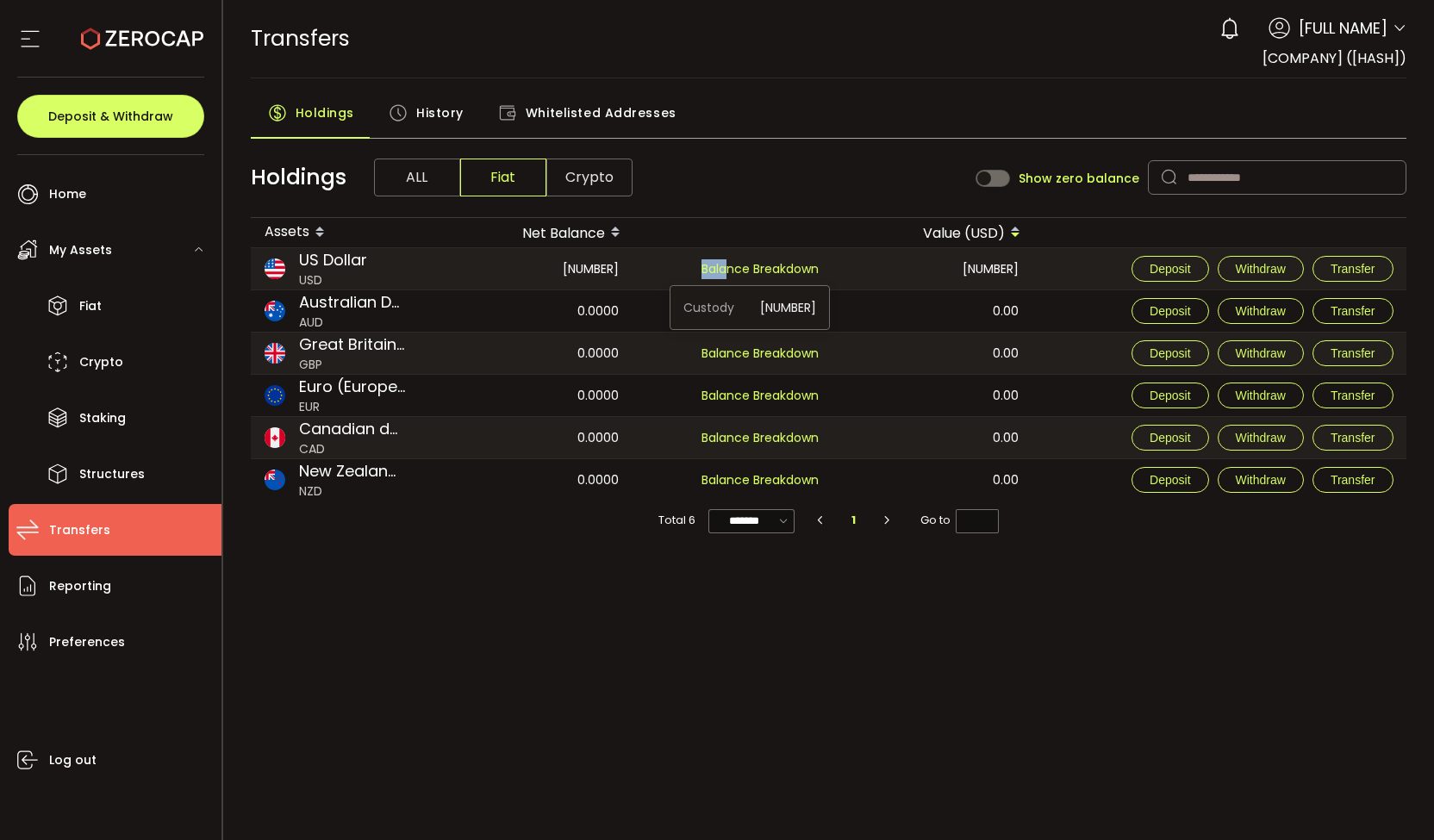 drag, startPoint x: 722, startPoint y: 270, endPoint x: 670, endPoint y: 266, distance: 52.153619 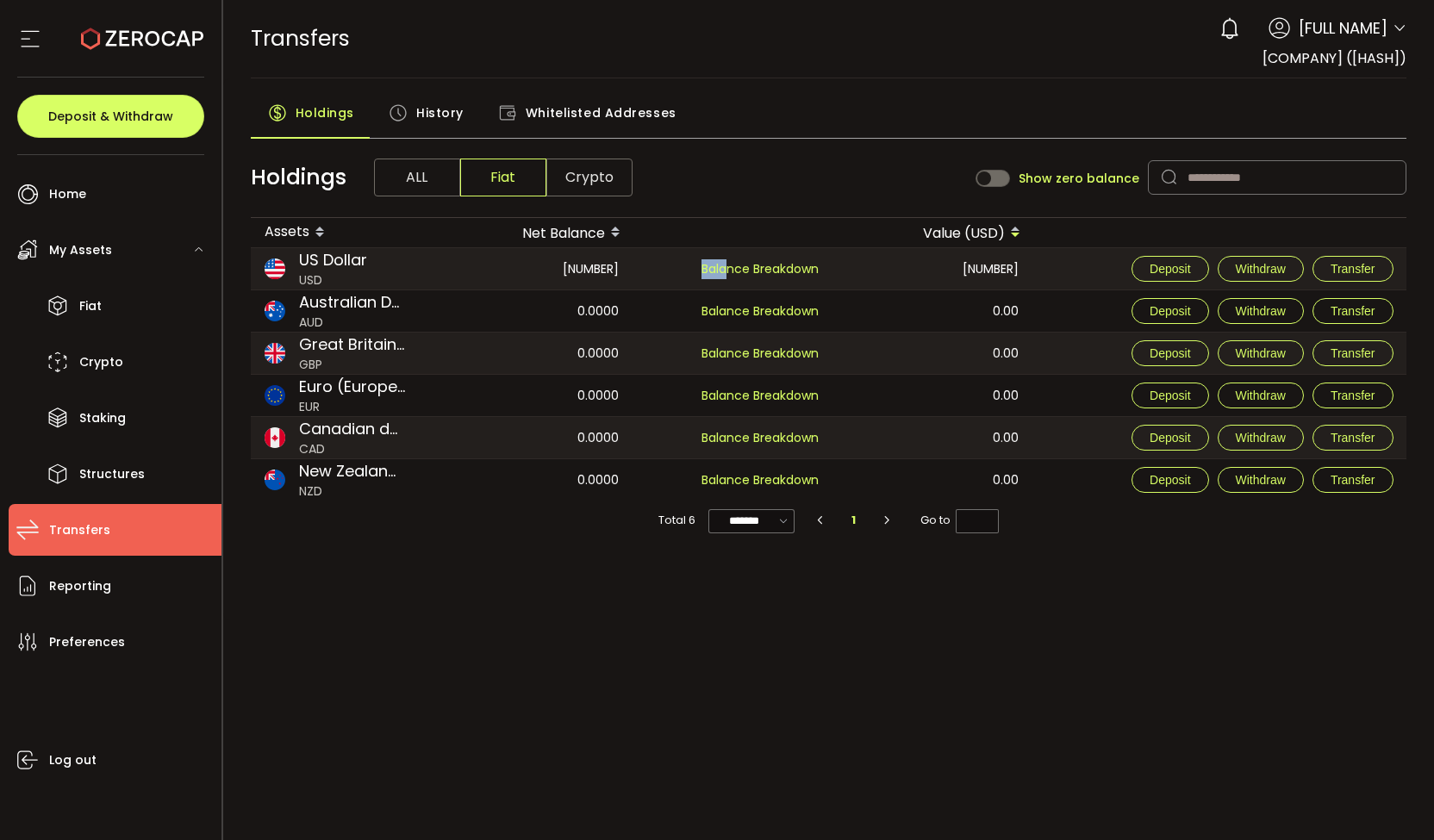 click on "Balance Breakdown" at bounding box center (733, 269) 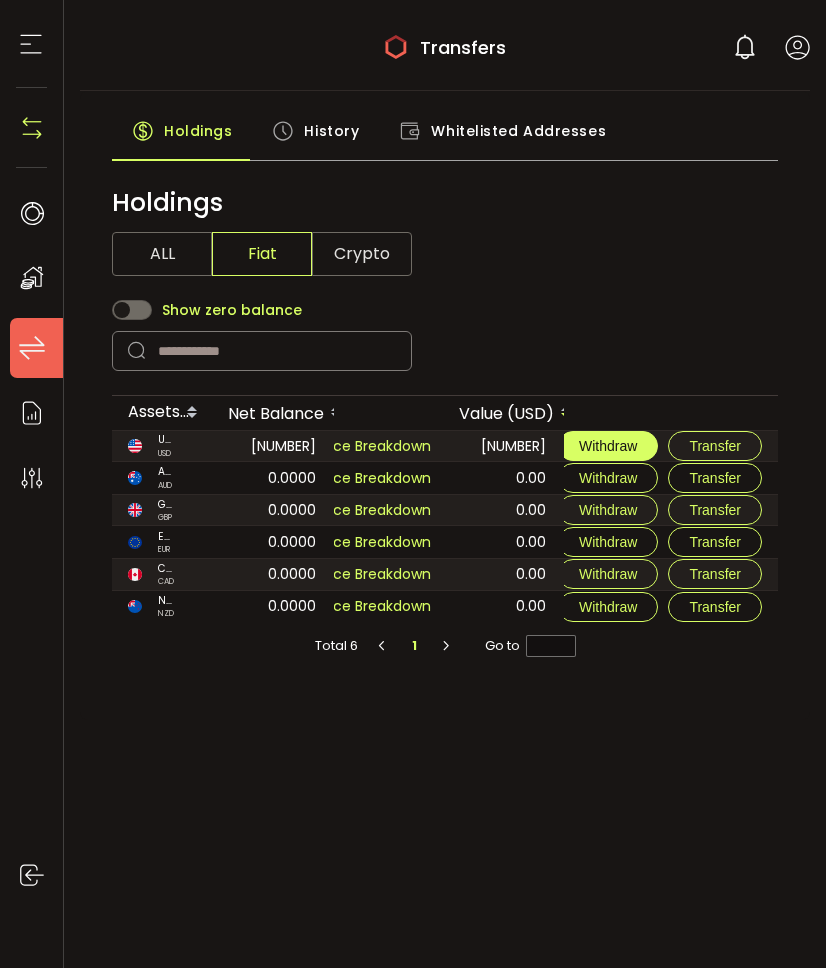 click on "Withdraw" at bounding box center [608, 446] 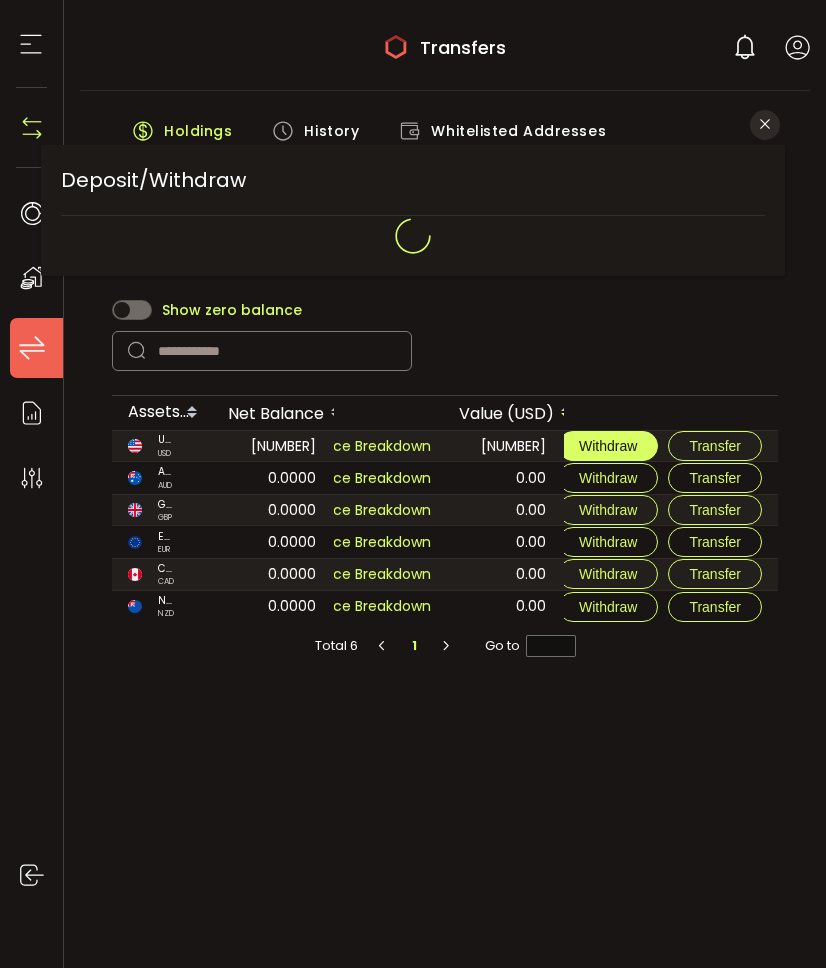 type on "**********" 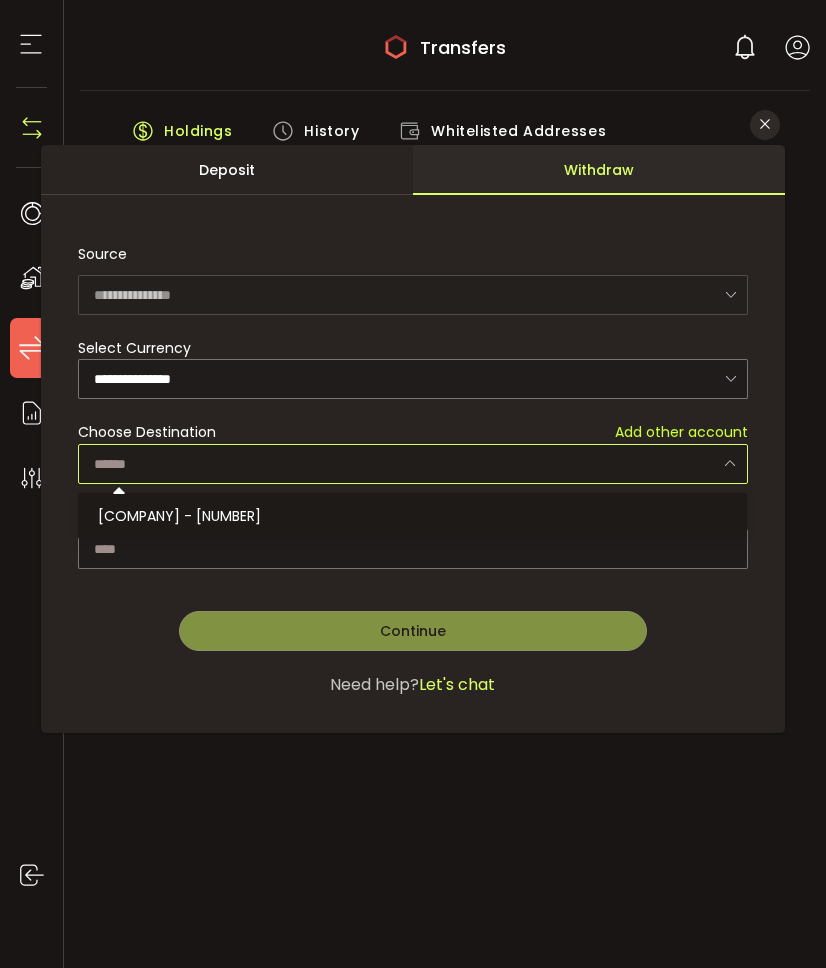 click at bounding box center [412, 464] 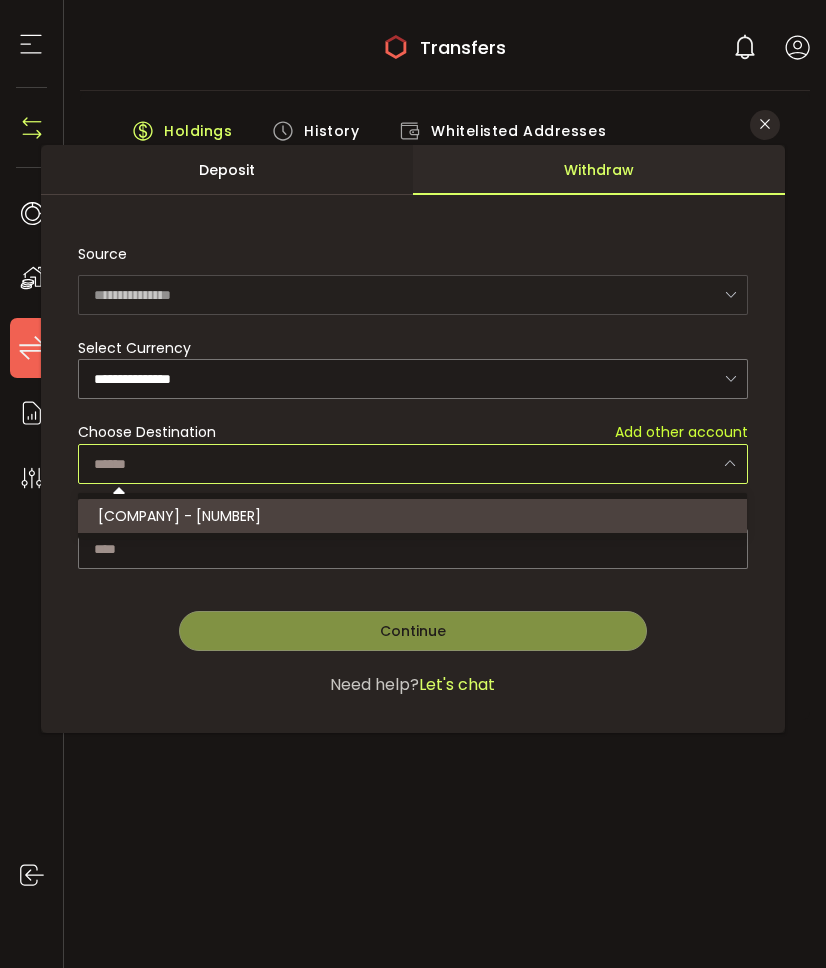 click on "[COMPANY] - [NUMBER]" at bounding box center (179, 516) 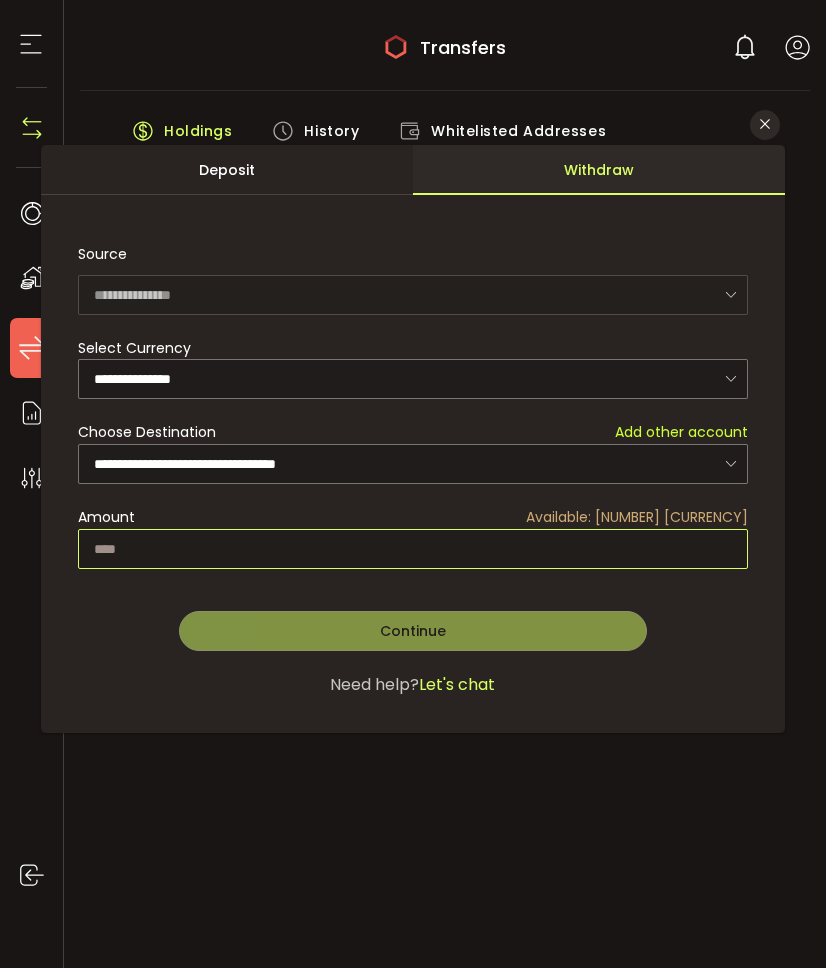click at bounding box center (412, 549) 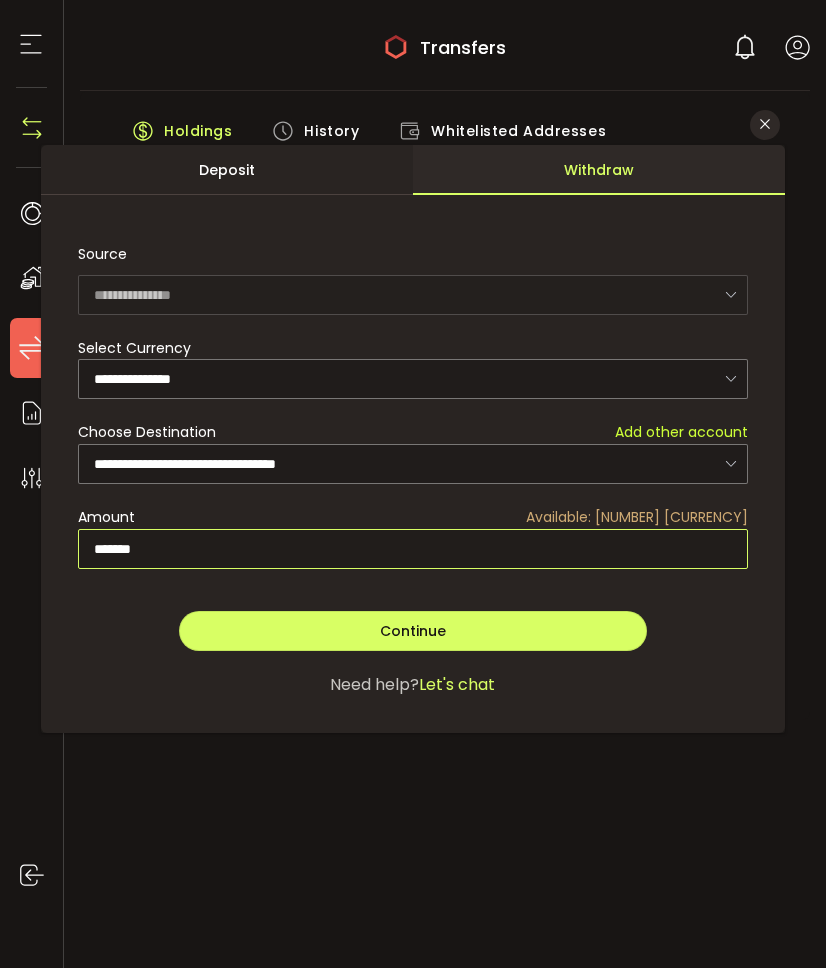 type on "*******" 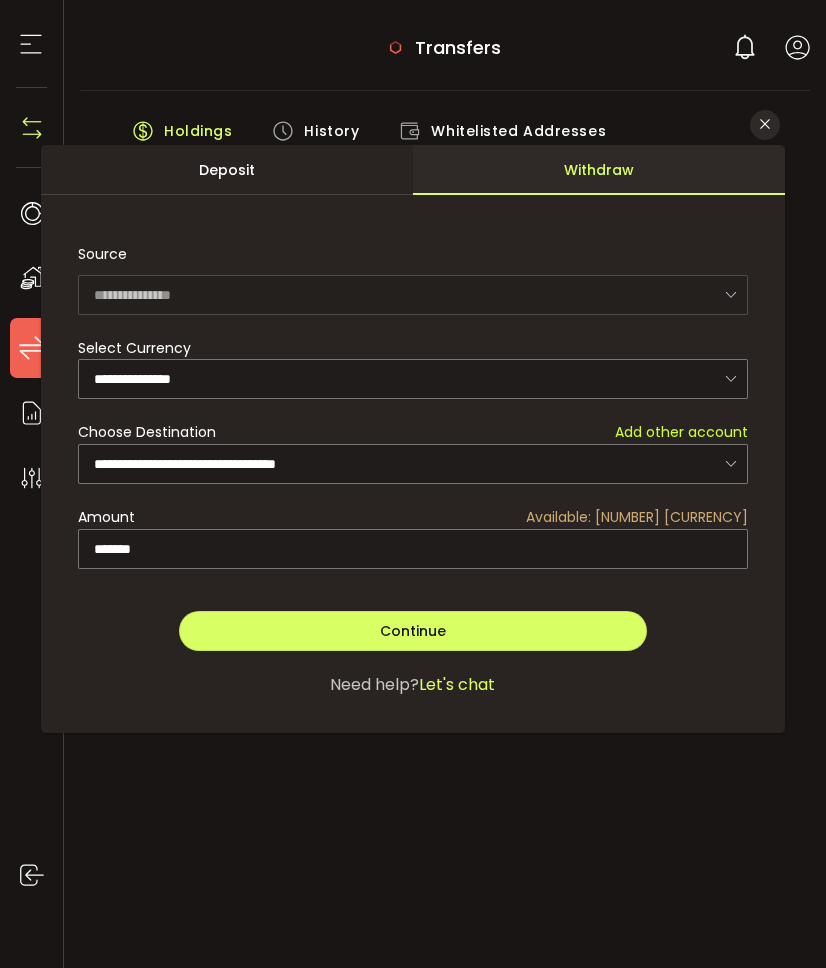 click on "Continue Go Back Submit" at bounding box center [412, 611] 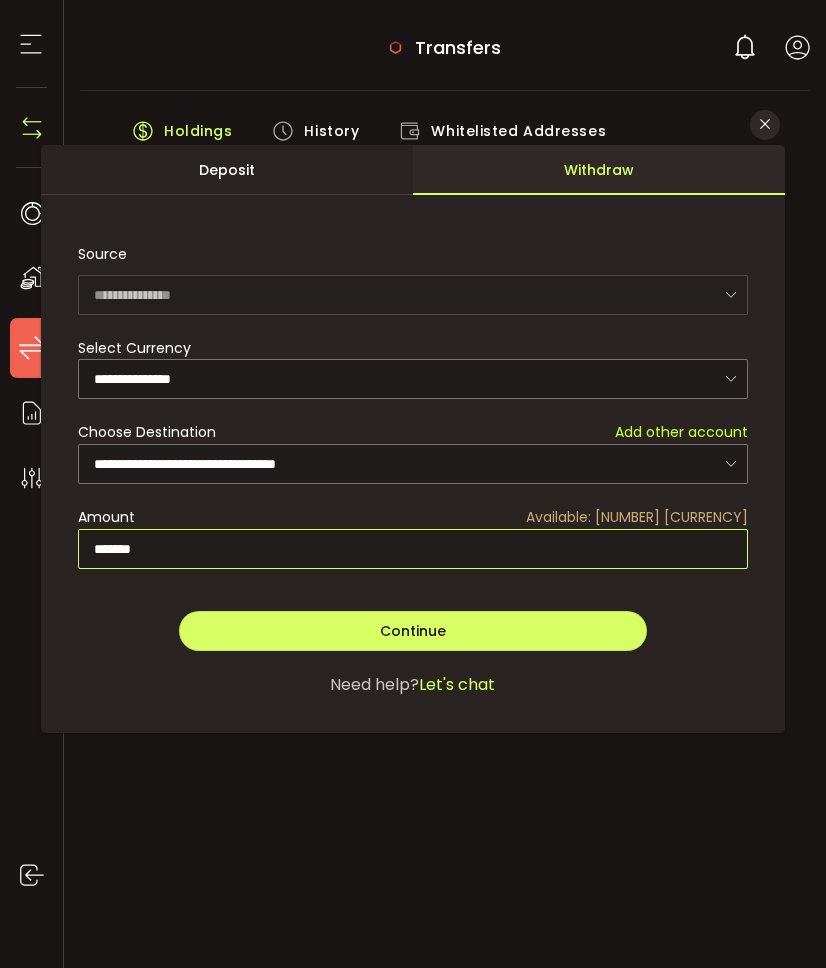 click on "*******" at bounding box center (412, 549) 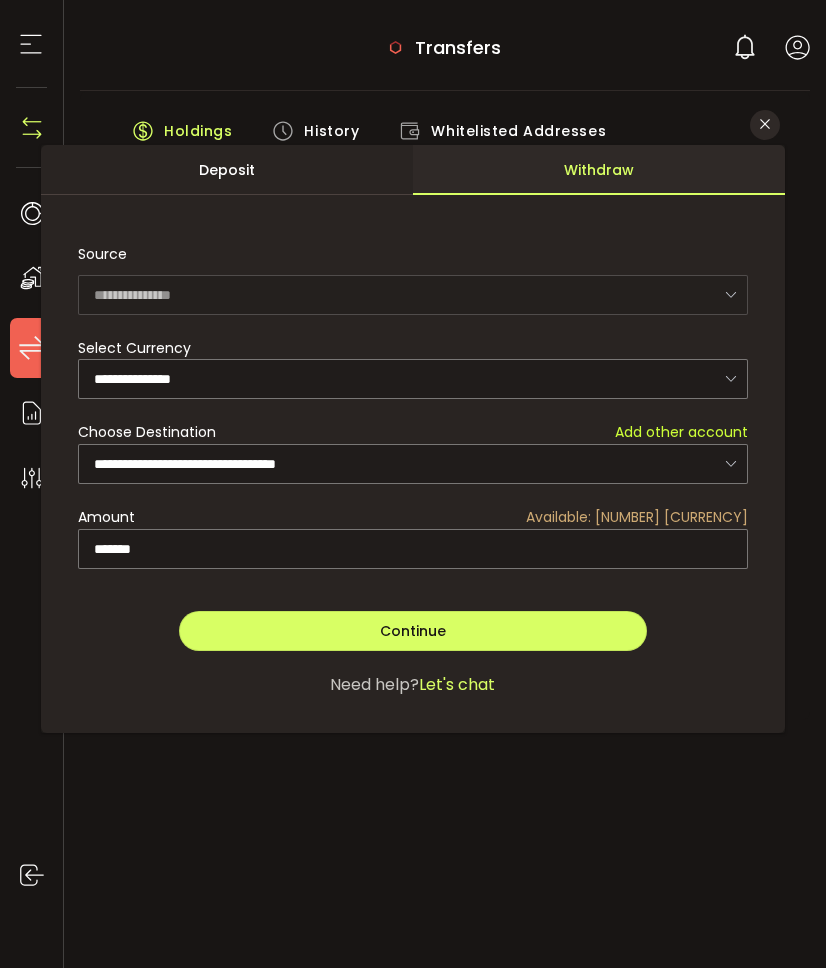 click on "**********" at bounding box center (412, 448) 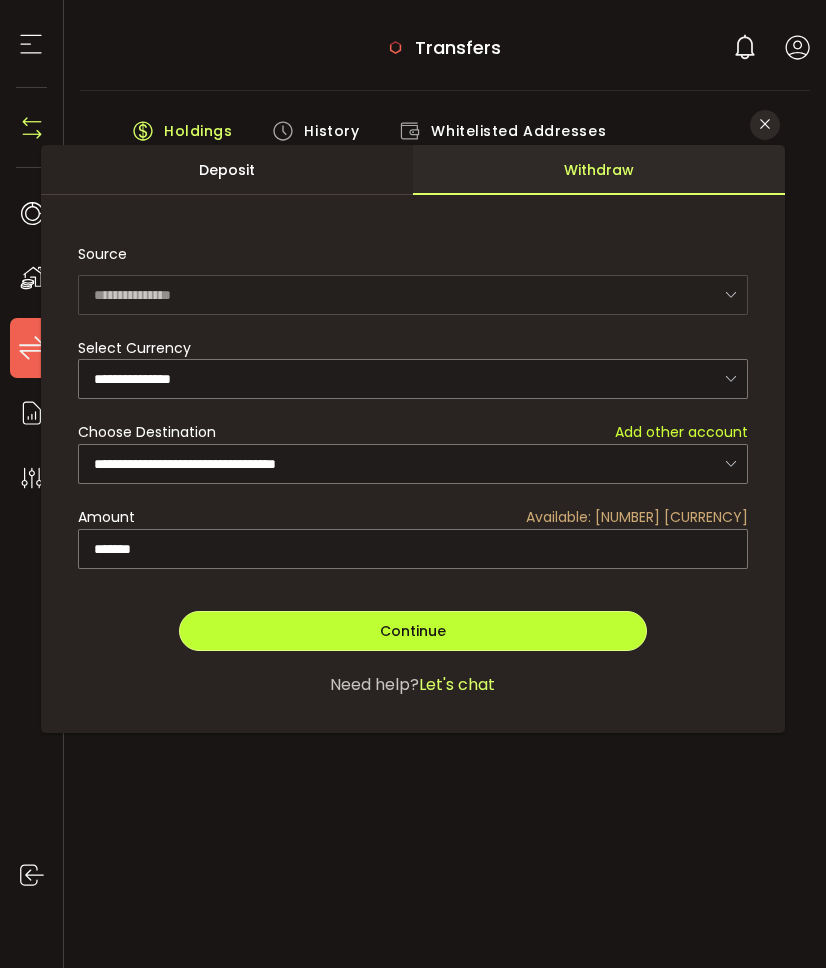 click on "Continue" at bounding box center (413, 631) 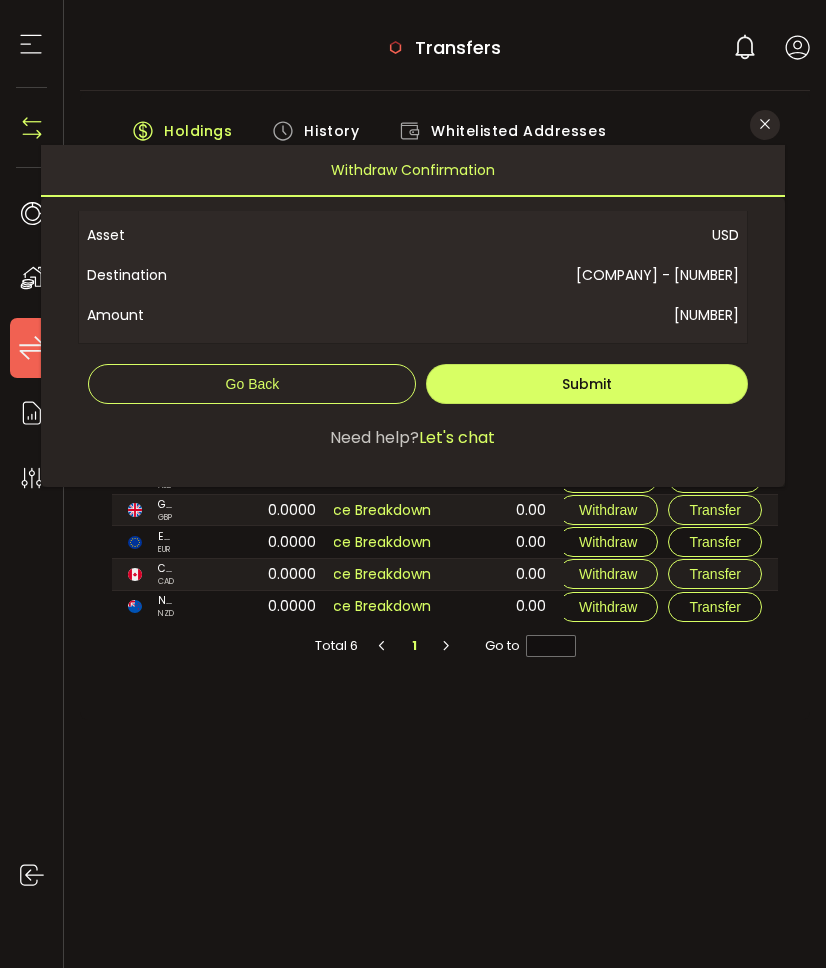 click on "Deposit/Withdraw
Before you can begin a deposit, we’ll need to complete your KYC.  If you have any questions, please chat with our team.
Withdraw Confirmation Deposit Withdraw Select Asset ***** BTC - Bitcoin (Bitcoin) DOT - Polkadot (Polkadot) ETH - Ethereum (Ethereum) PAXG - PAX Gold (Ethereum) USDT - Tether (TRON) USDC - USD Coin (Ethereum) USDT - Tether (Ethereum) AVAX - AVAX (Avalanche (C-Chain)) BNB - BNB (BNB Smart Chain) GOLD - XBullion (Ethereum) POL - MATIC (Gas Token) (Polygon (MATIC)) SILV - XBullion Silver (Ethereum) USDT - Tether USDt (AVAX) (Avalanche (C-Chain)) USDT - Tether (BNB Smart Chain) USDT - Tether (Polygon) (Polygon (MATIC)) Other Token Name *** USDC - USD Coin (ALGO) (Algorand) USDT - Tether (ALGO) (Algorand) ALUSD - Elixir deUSD BUSD - BUSD (Ethereum) BUSD - Binance-Peg BUSD (BNB Smart Chain) CRVUSD - crvUSD TUSD - TrueUSD (Ethereum) CUSD - CarbonUSD (Ethereum) CUSDC - Compound USD Coin (cUSDC) (Ethereum) DEUSD - Elixir deUSD ***" at bounding box center (413, 484) 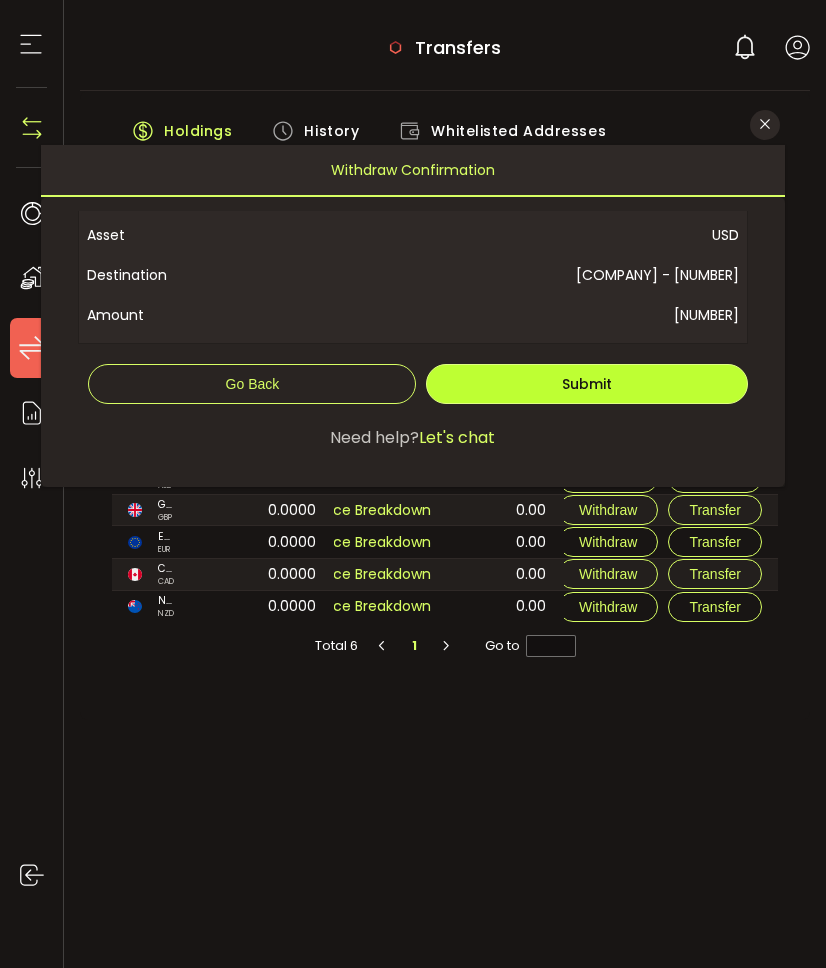 click on "Submit" at bounding box center (587, 384) 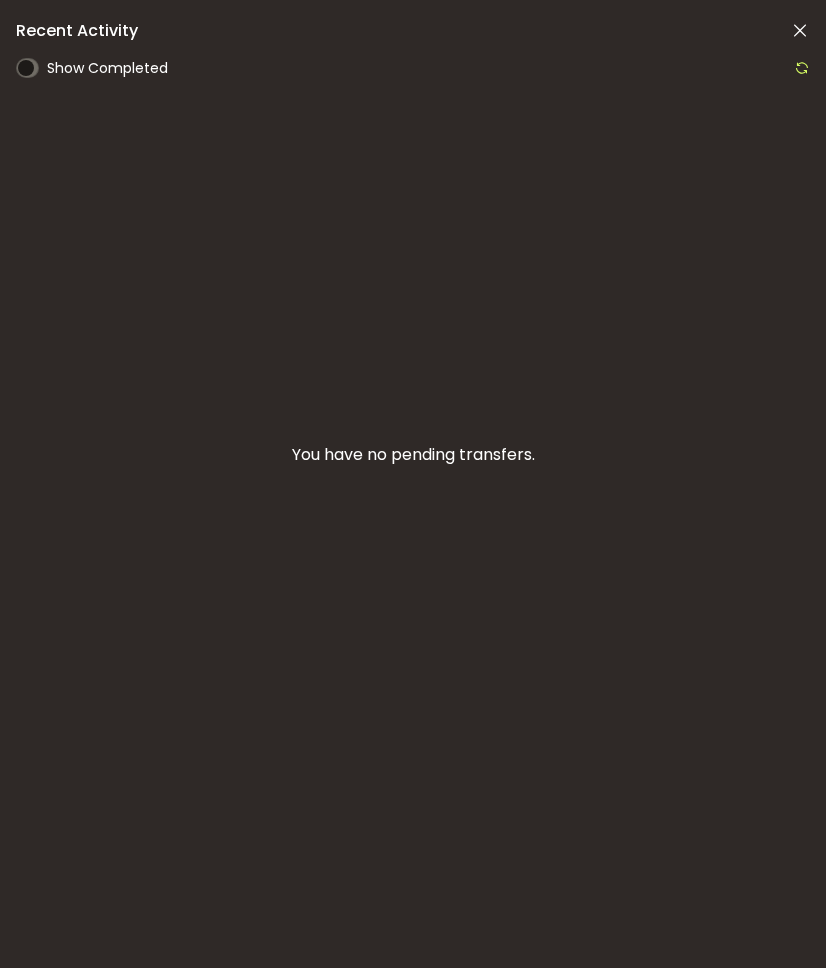 click on "You have no transaction history. You have no pending transfers." at bounding box center (413, 455) 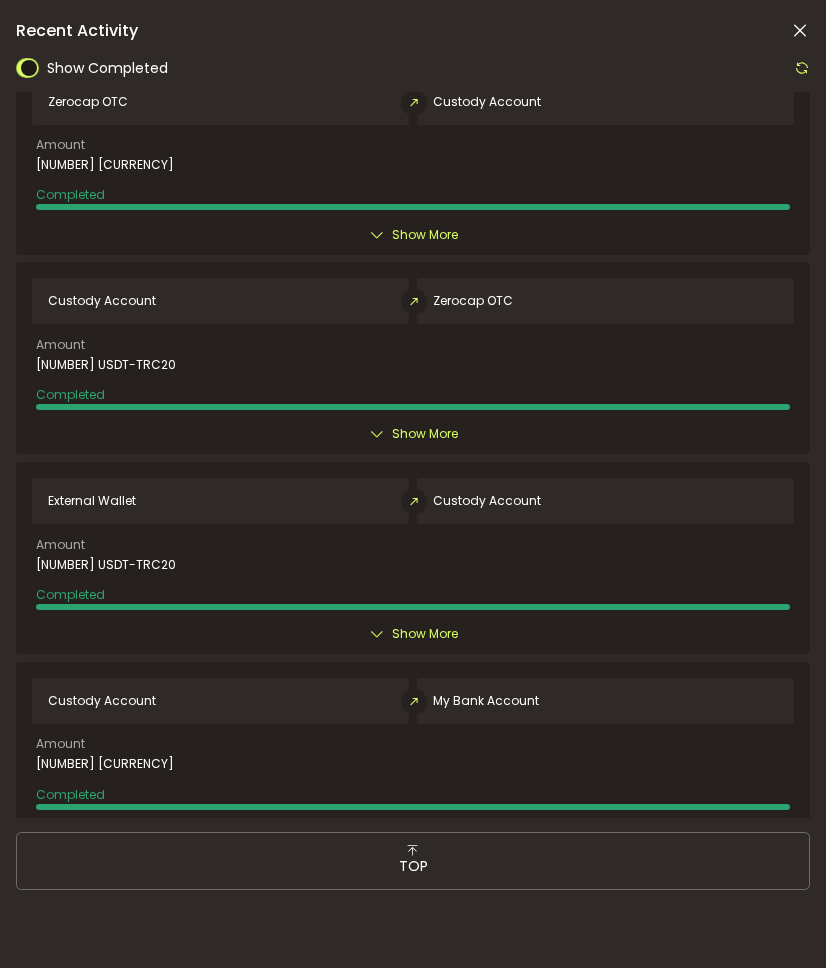 scroll, scrollTop: 0, scrollLeft: 0, axis: both 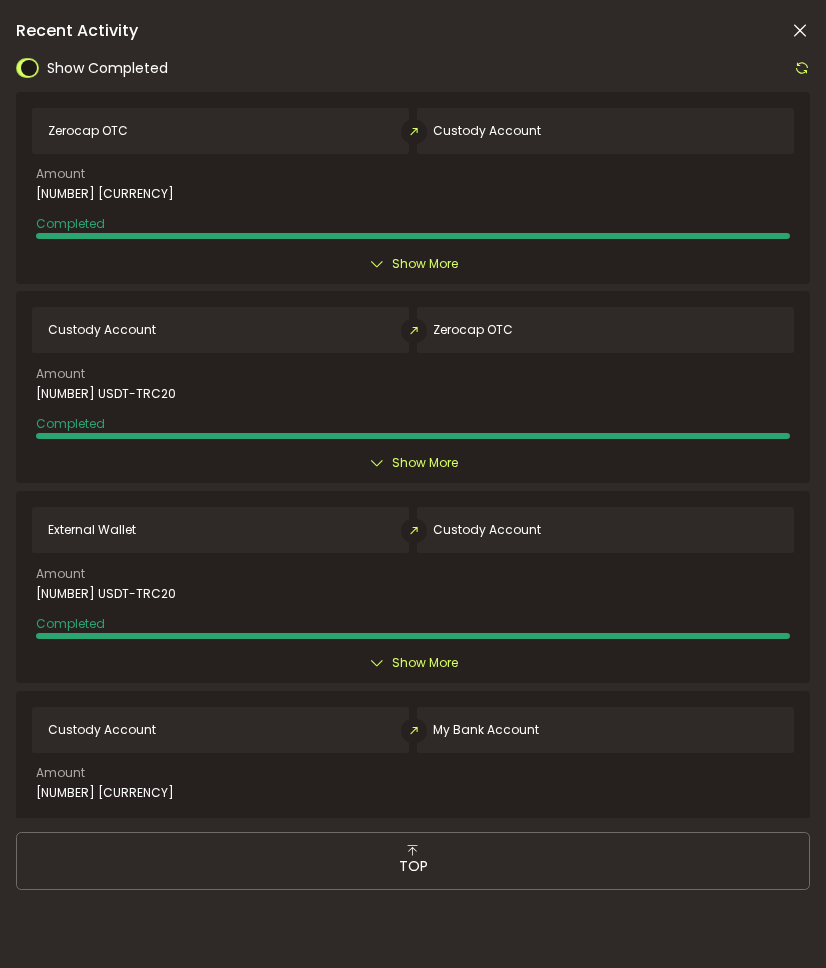click on "External Wallet Custody Account Amount
[NUMBER] USDT-TRC20
Completed Created By [COMPANY] on [DATE] [TIME] Hash
[HASH]
Completed At [DATE] [TIME] Show More" at bounding box center [413, 587] 